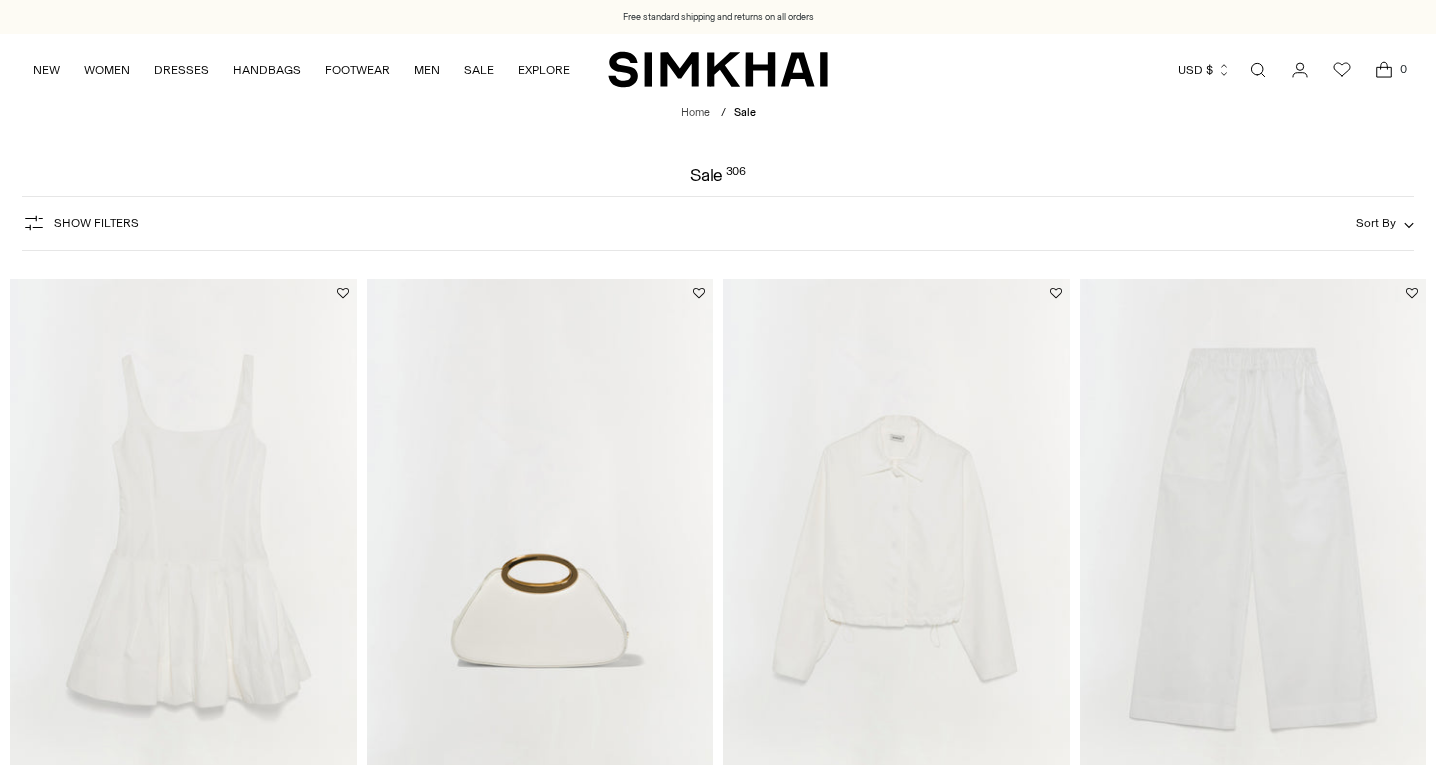 scroll, scrollTop: 0, scrollLeft: 0, axis: both 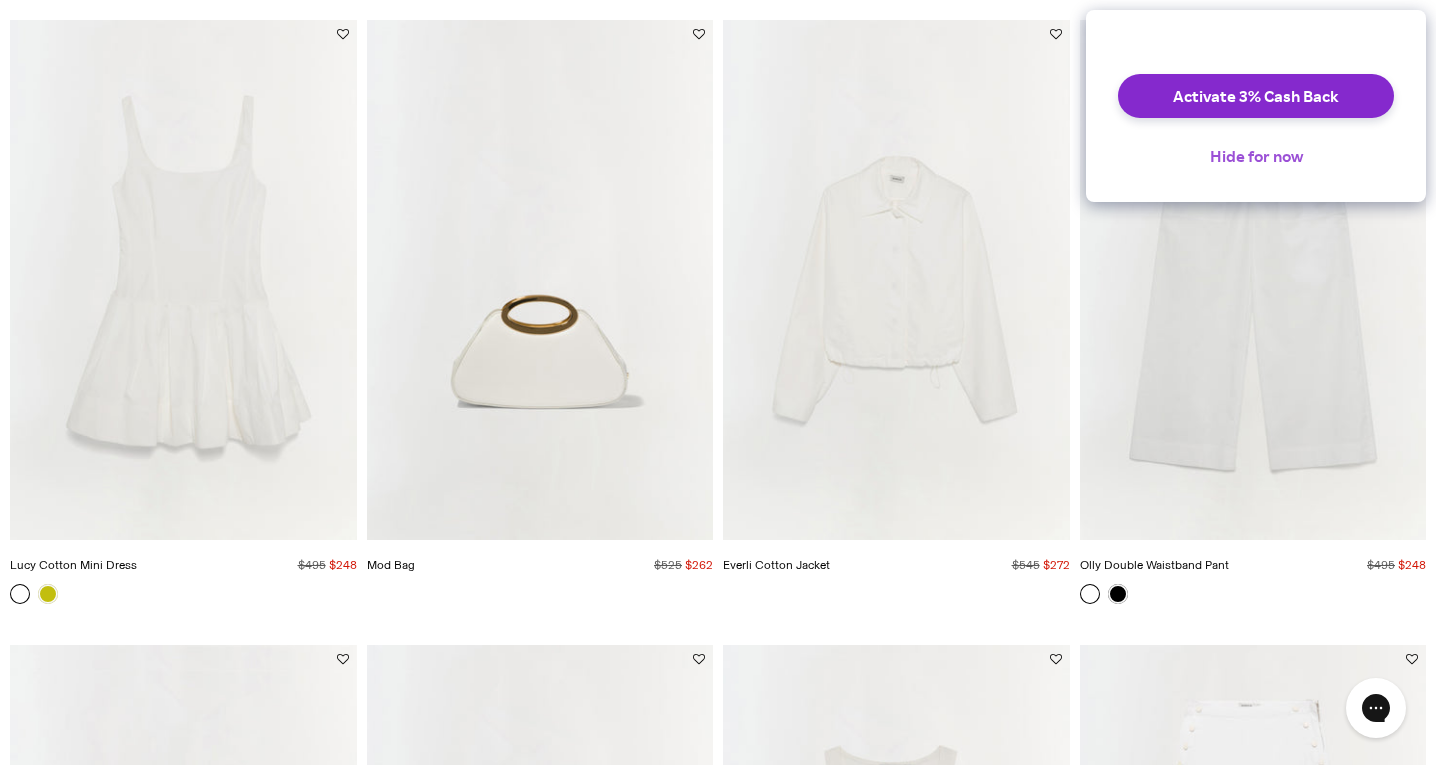 click on "Hide for now" at bounding box center (1256, 156) 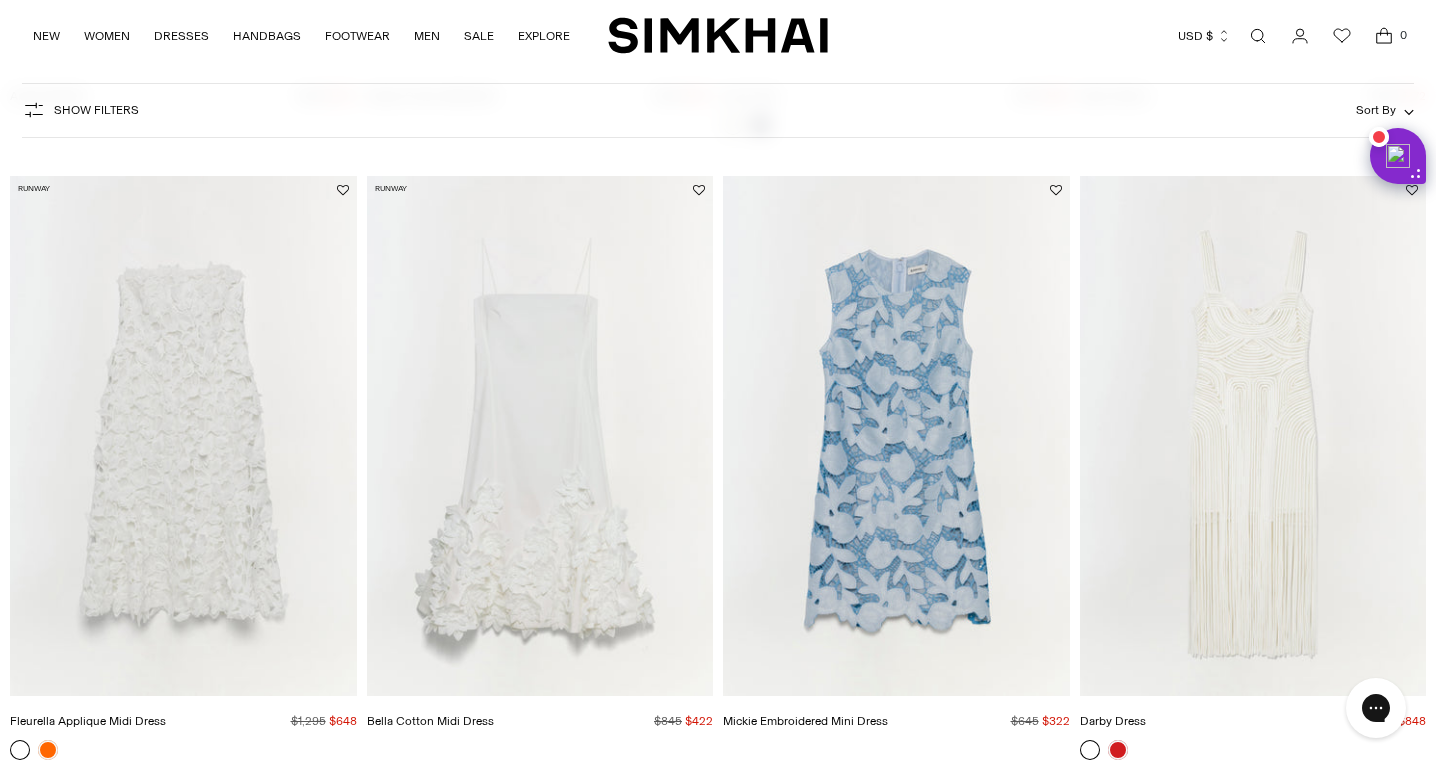scroll, scrollTop: 1450, scrollLeft: 0, axis: vertical 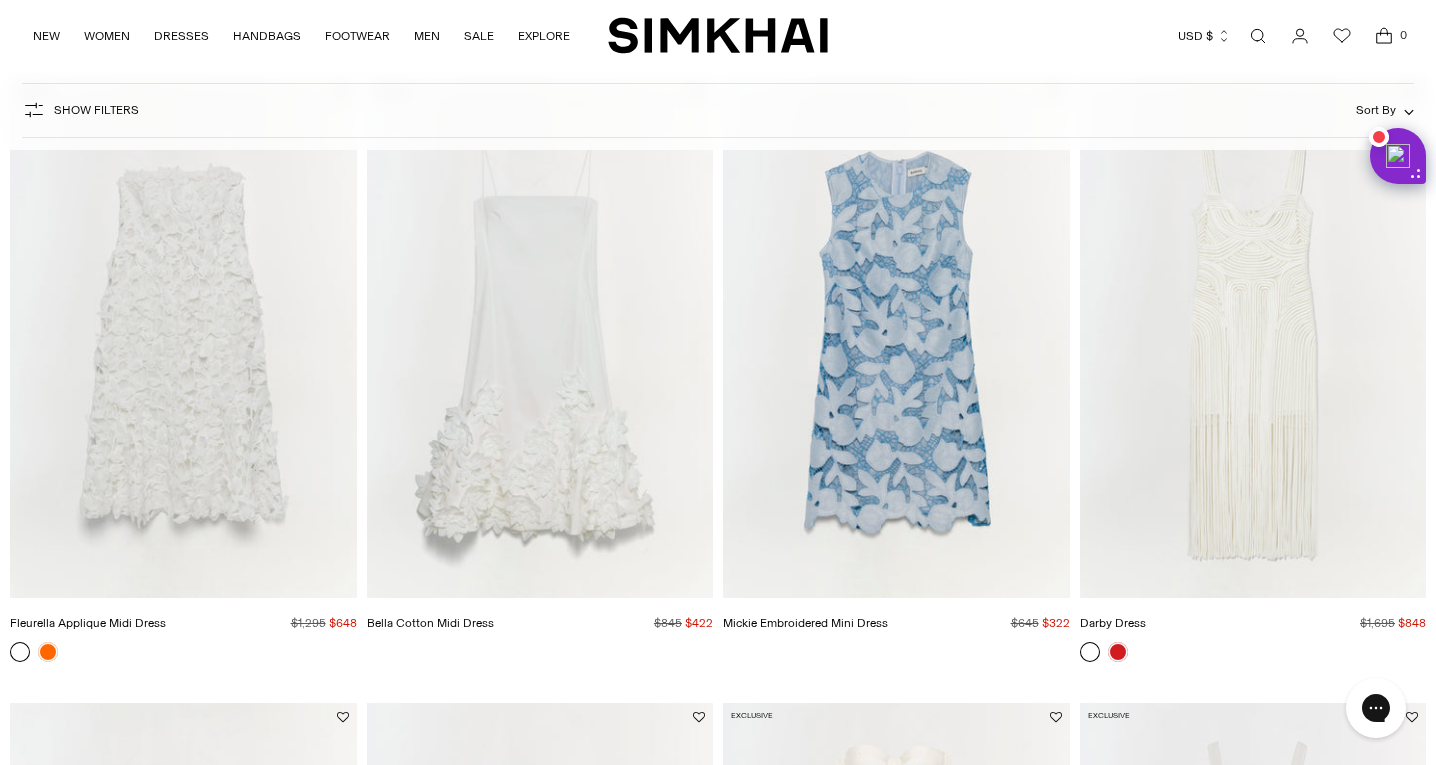 click at bounding box center [0, 0] 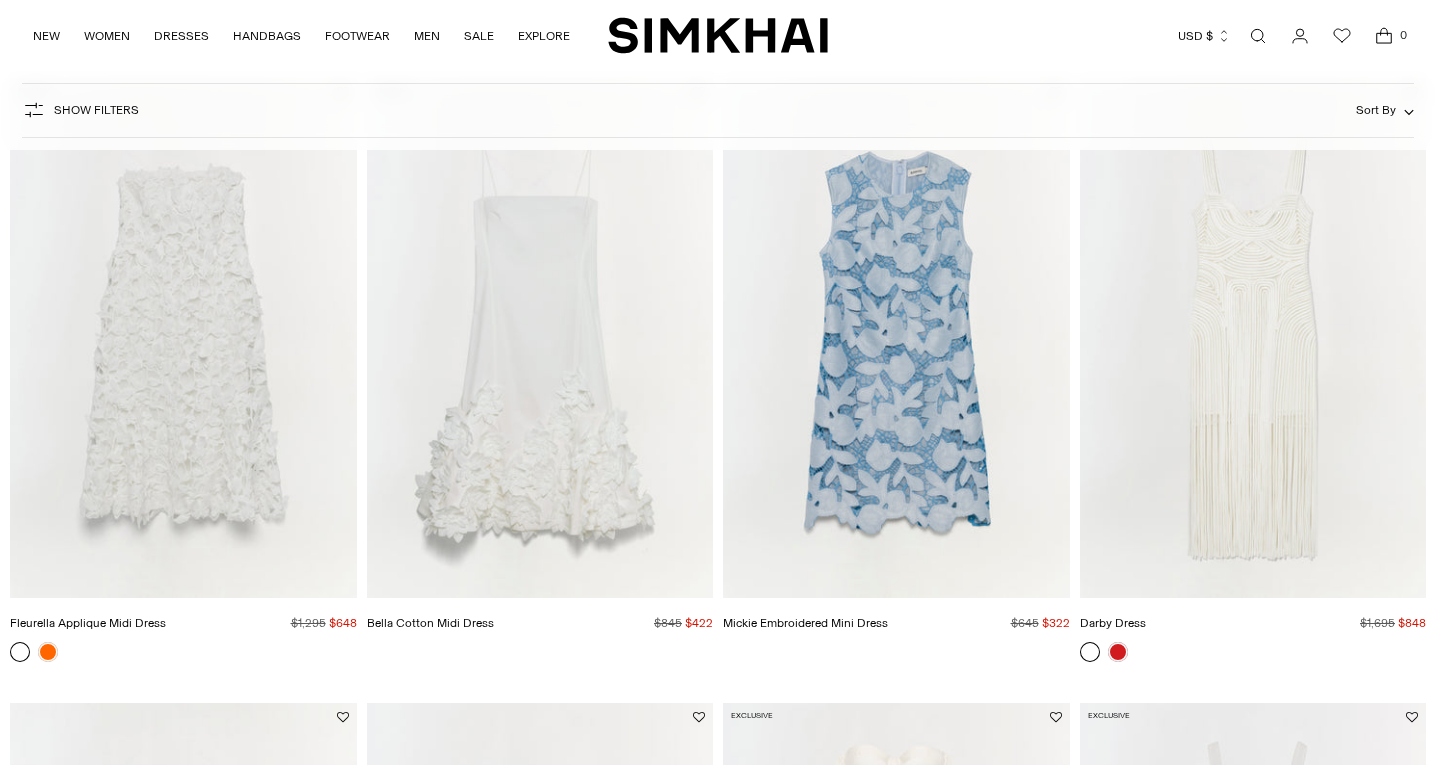 scroll, scrollTop: 1465, scrollLeft: 0, axis: vertical 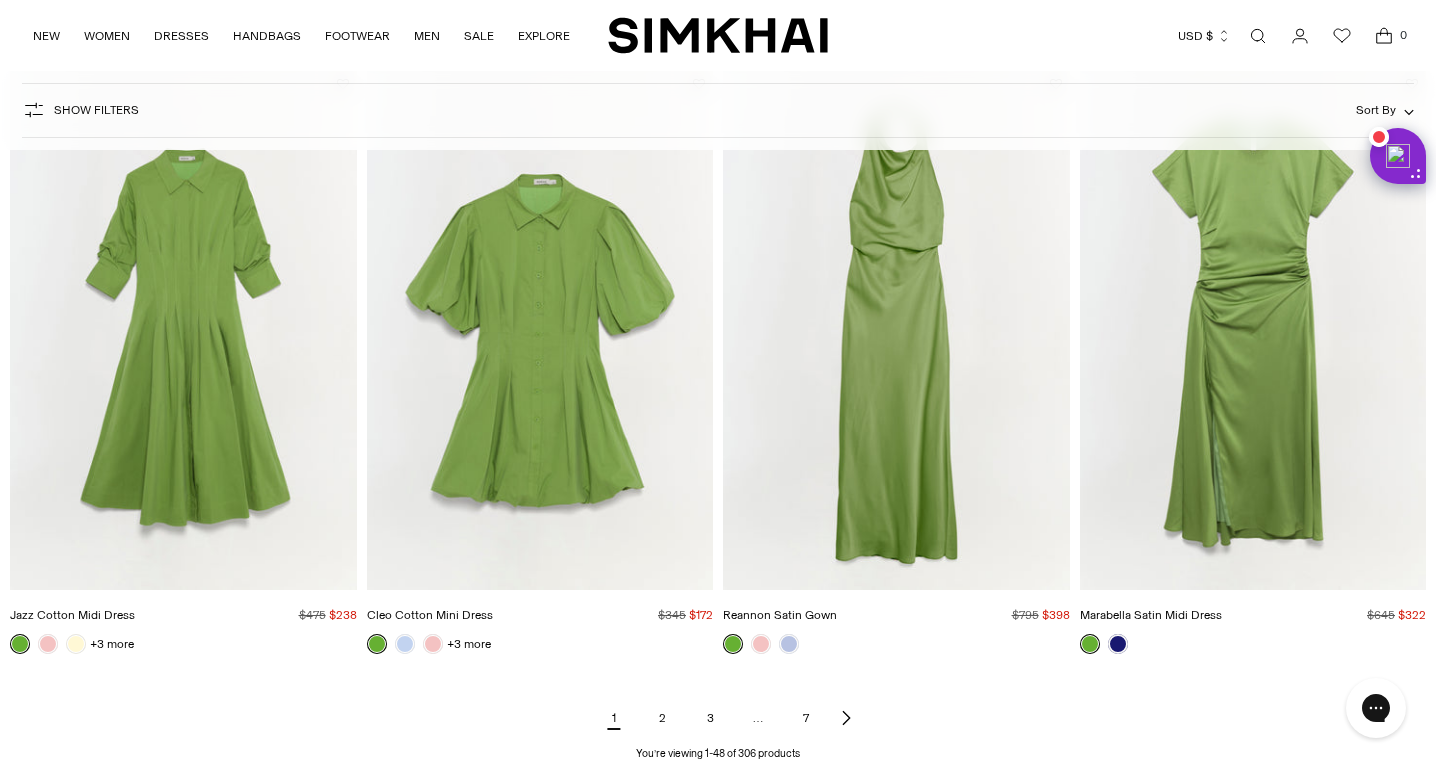 click on "2" at bounding box center (662, 718) 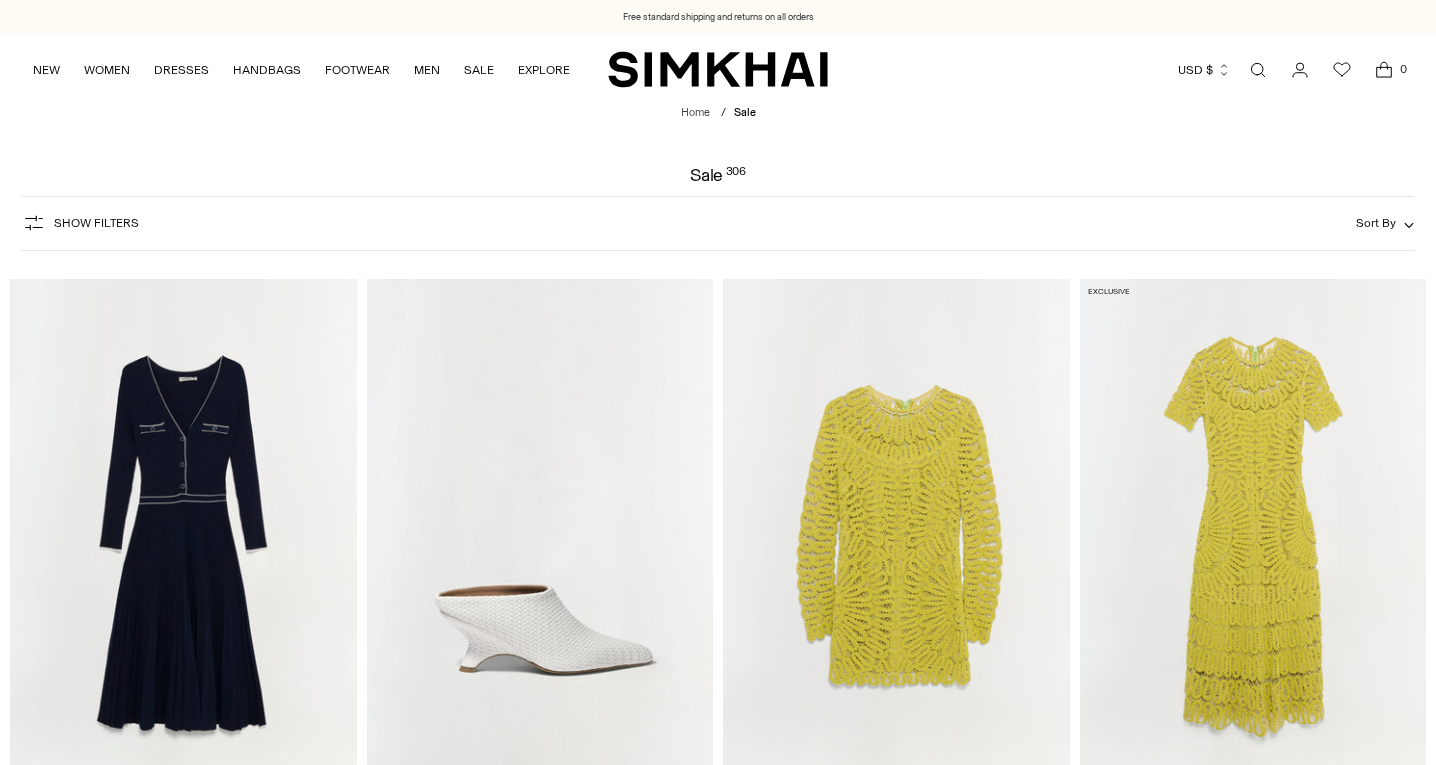 scroll, scrollTop: 0, scrollLeft: 0, axis: both 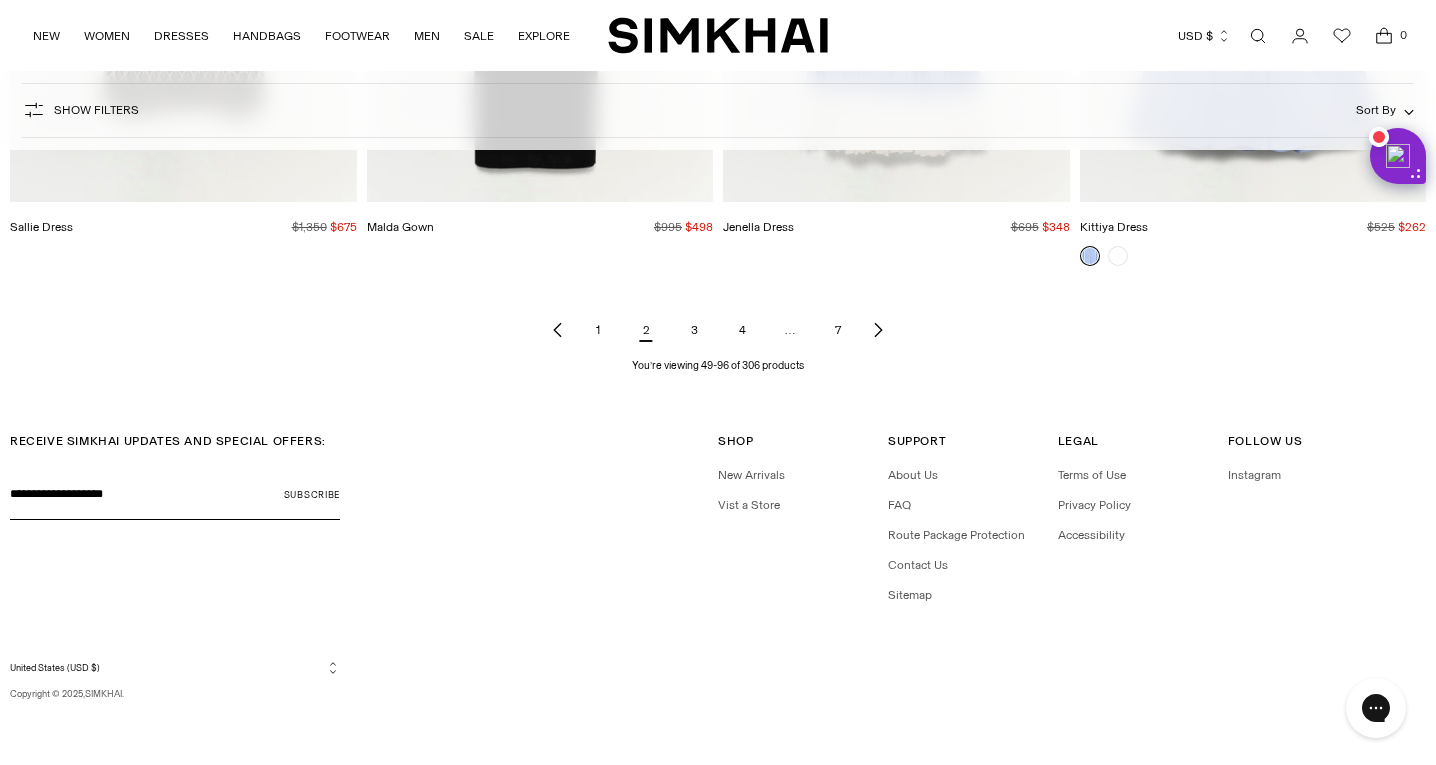 click on "3" at bounding box center [694, 330] 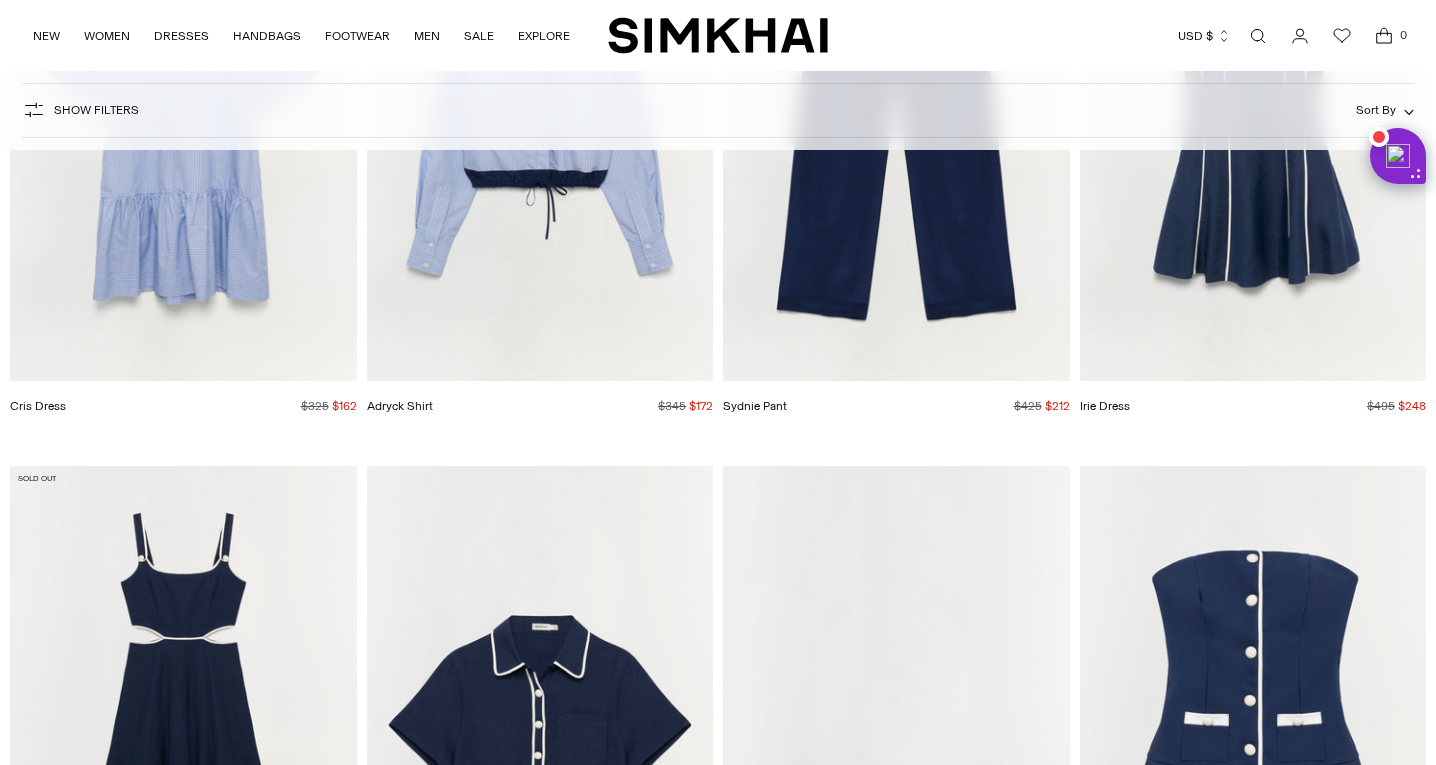scroll, scrollTop: 915, scrollLeft: 0, axis: vertical 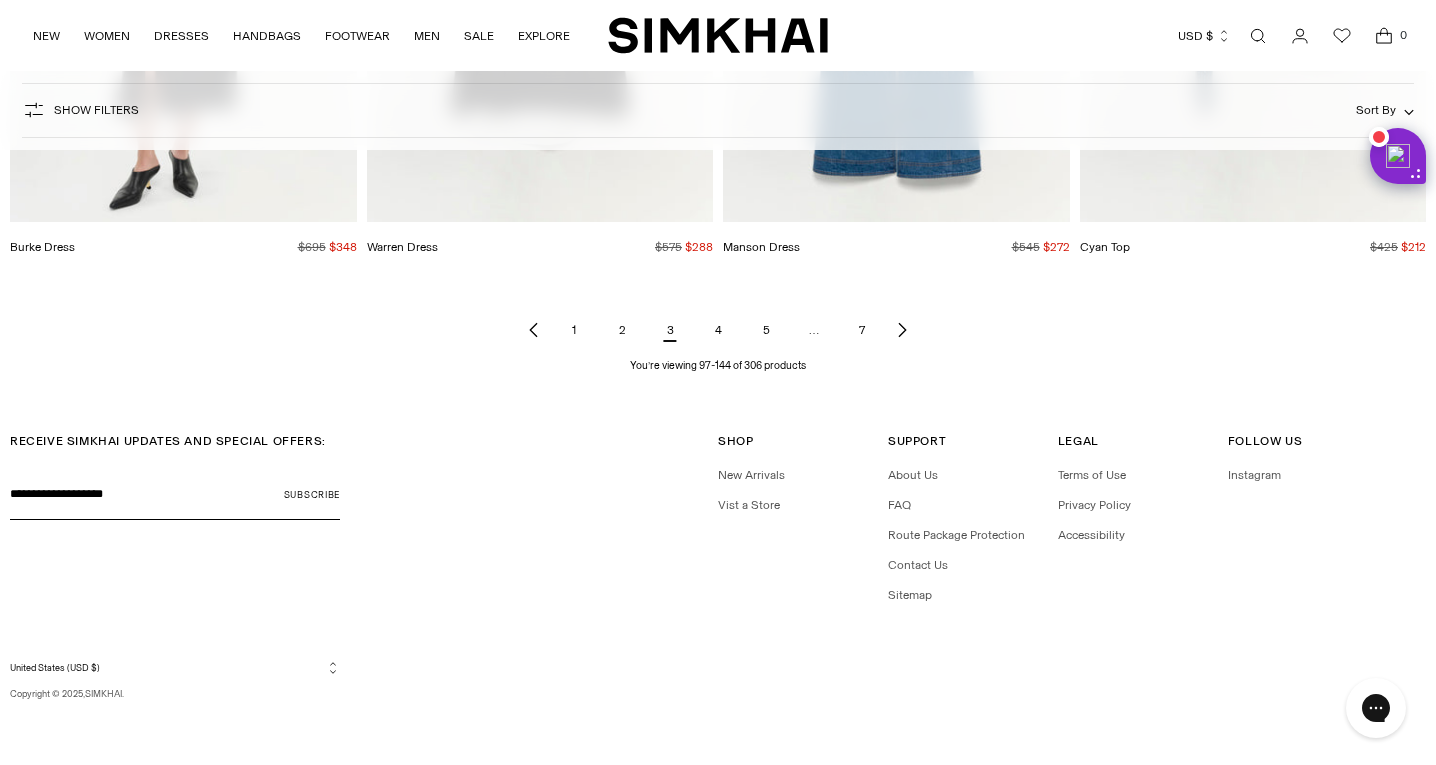 click on "4" at bounding box center [718, 330] 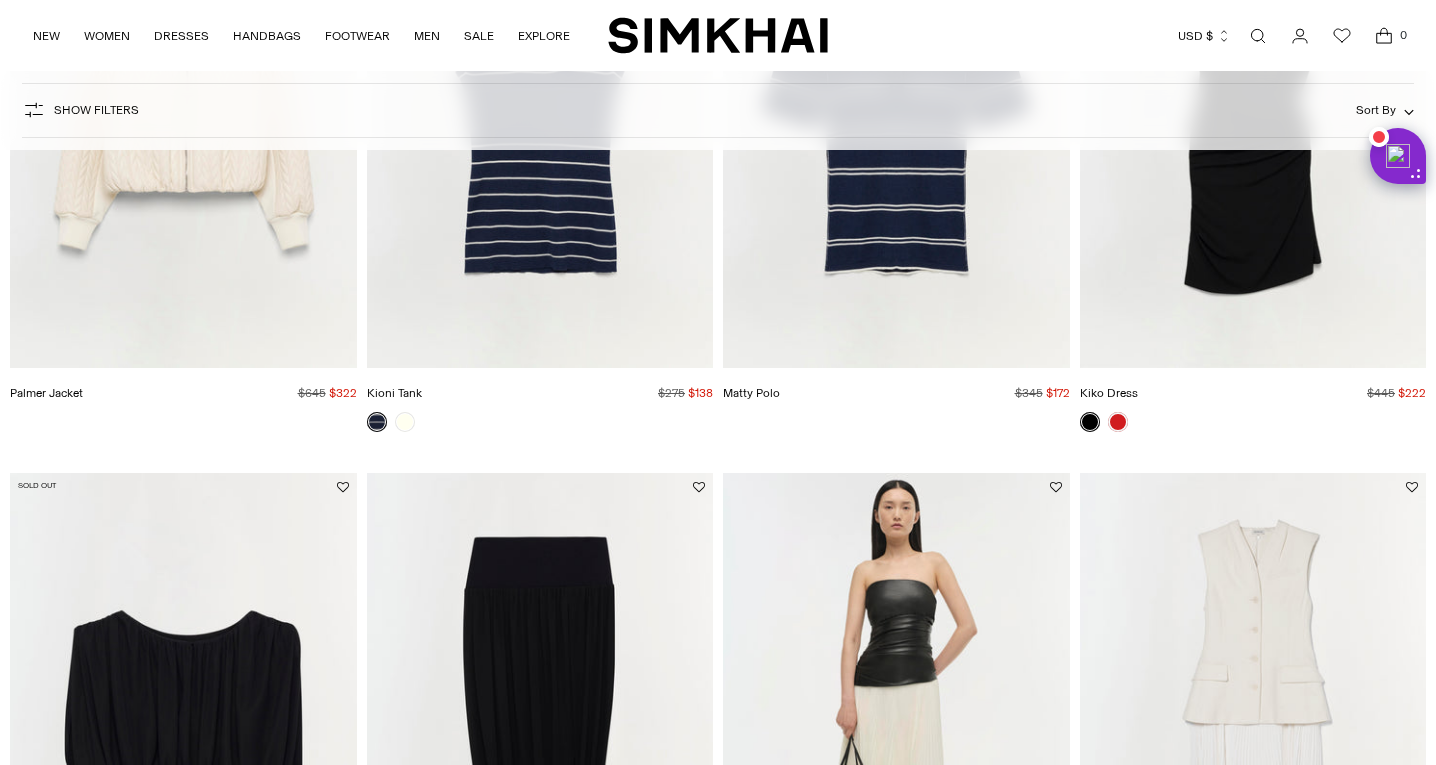 scroll, scrollTop: 693, scrollLeft: 0, axis: vertical 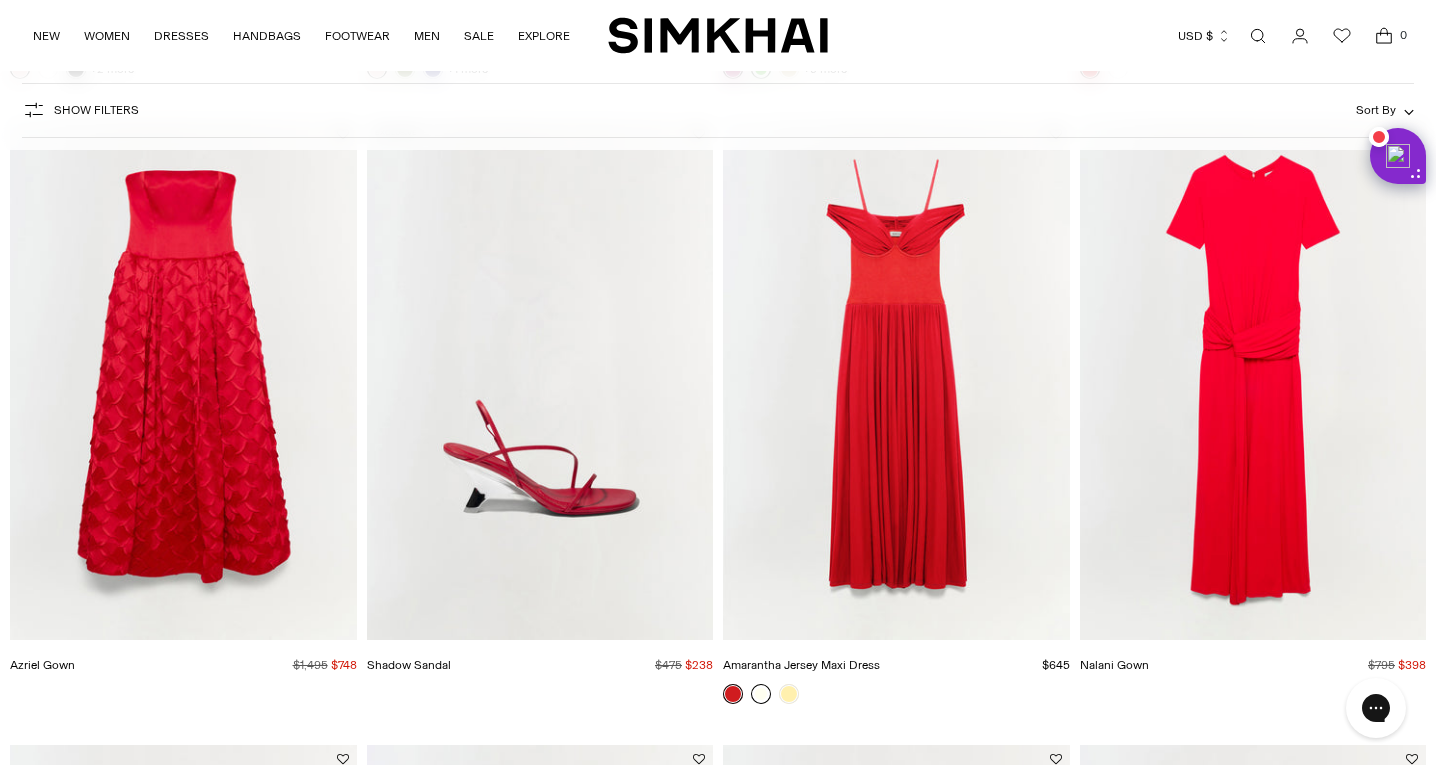 click at bounding box center [761, 694] 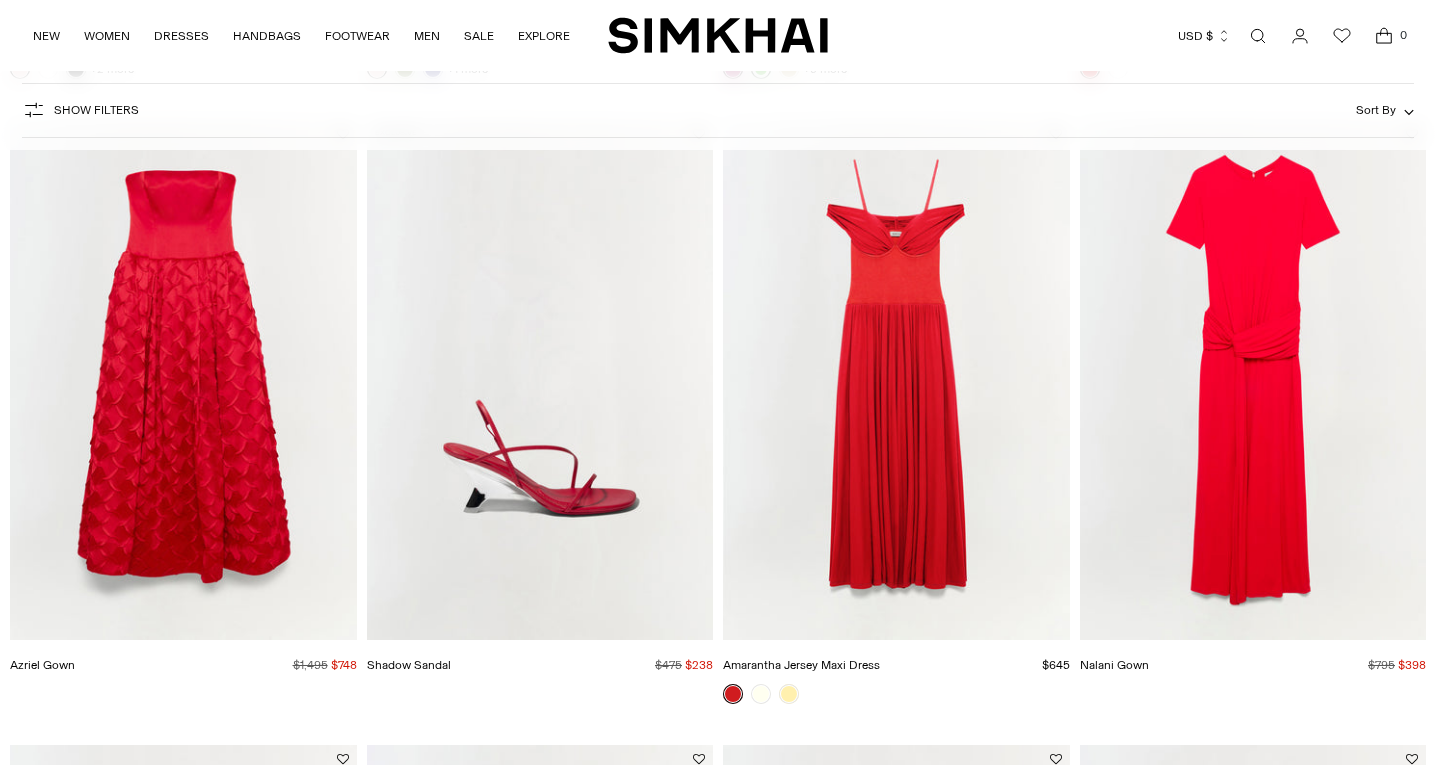 scroll, scrollTop: 2576, scrollLeft: 0, axis: vertical 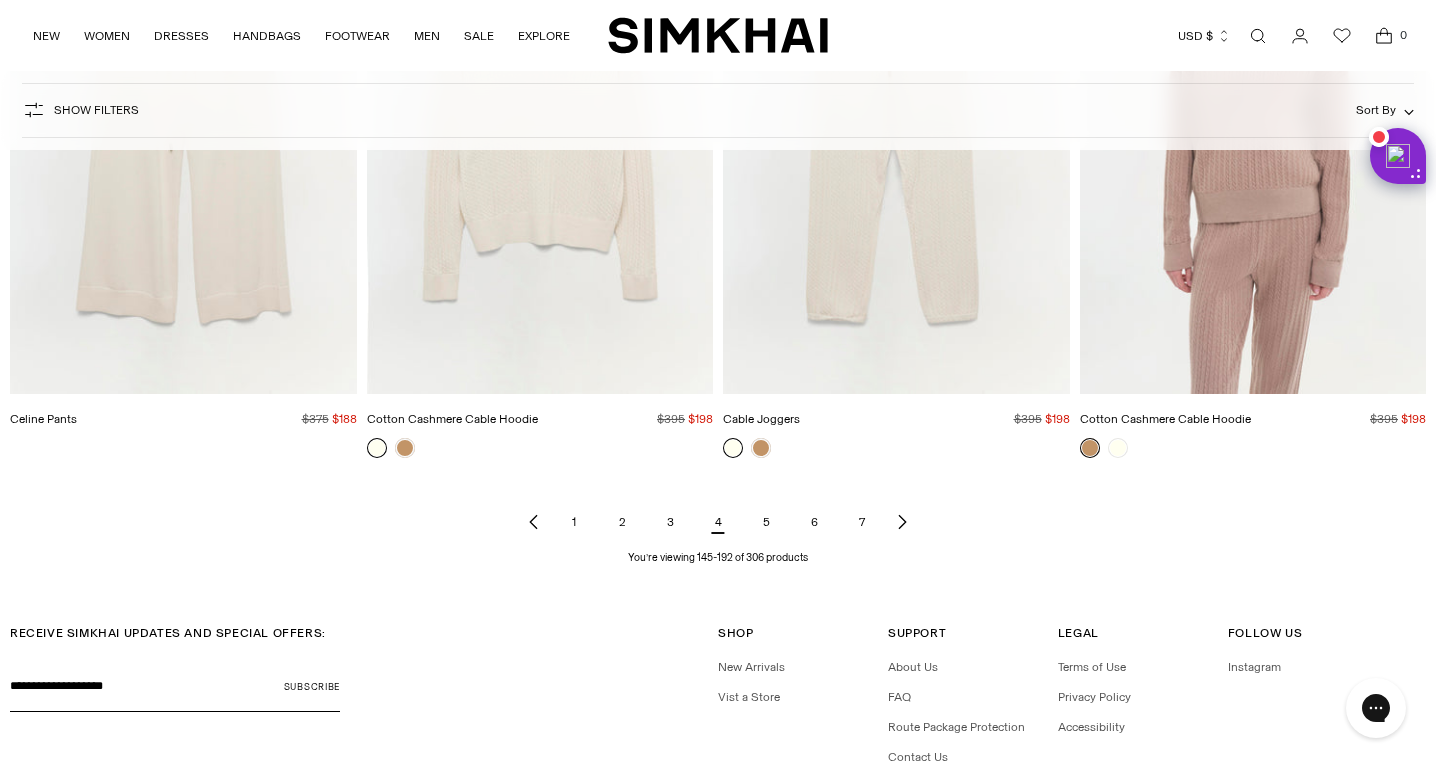 click on "5" at bounding box center (766, 522) 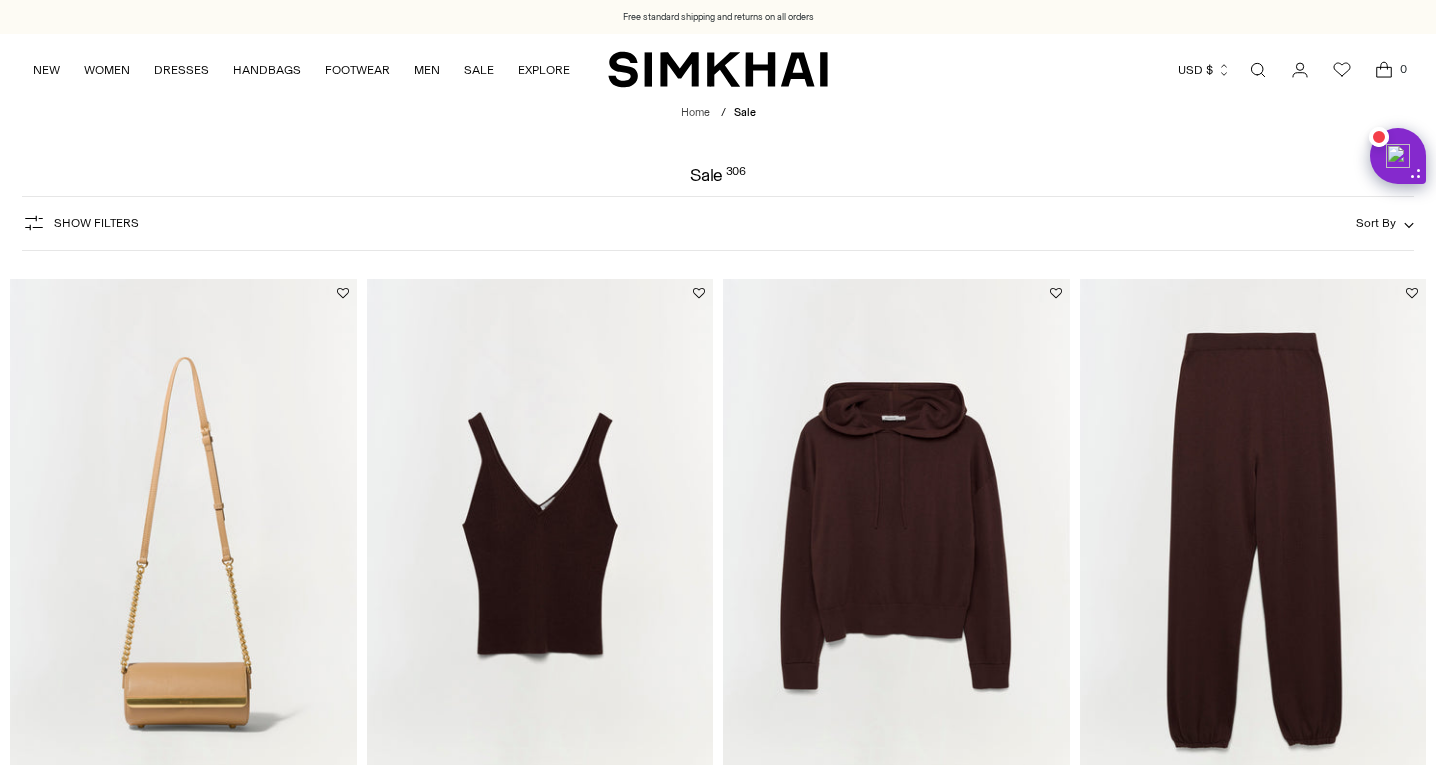 scroll, scrollTop: 210, scrollLeft: 0, axis: vertical 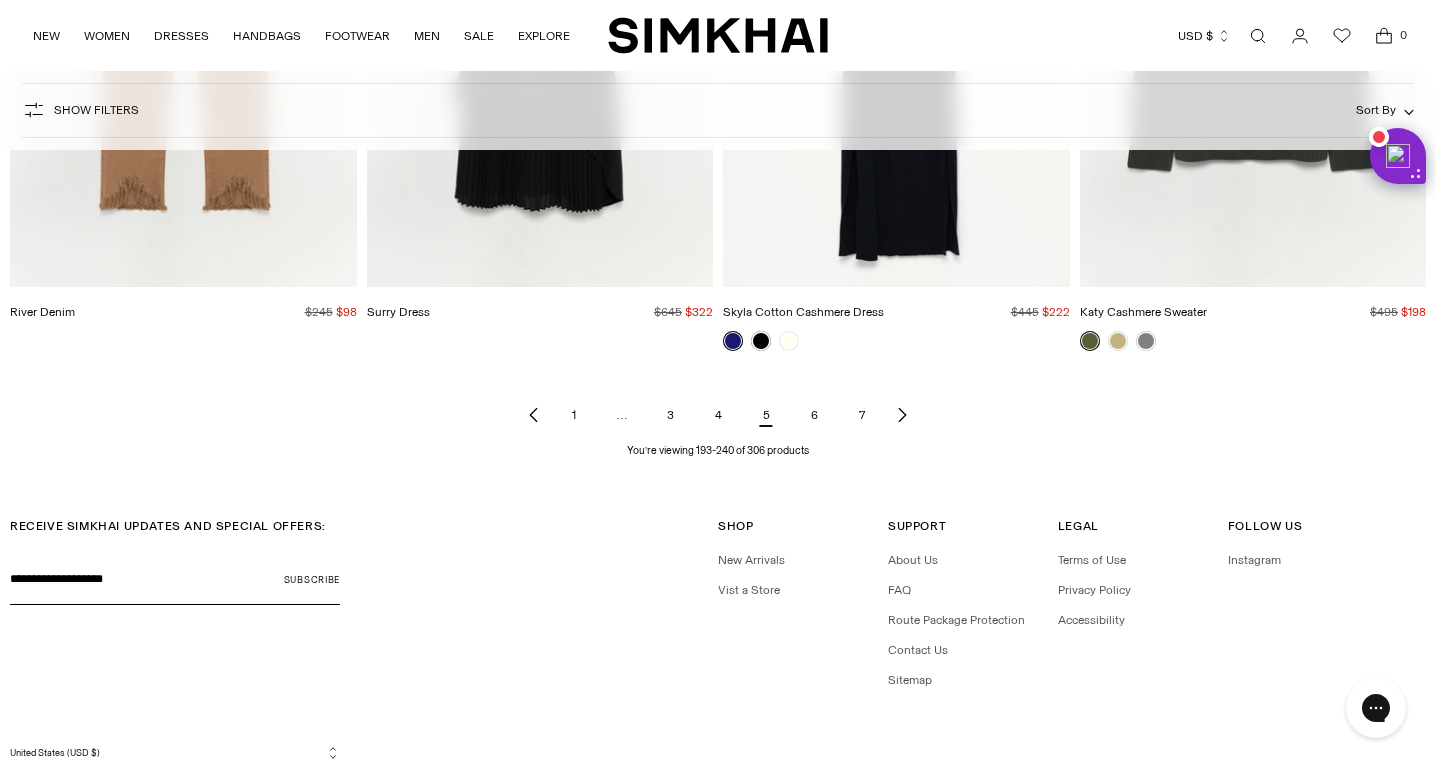 click on "6" at bounding box center (814, 415) 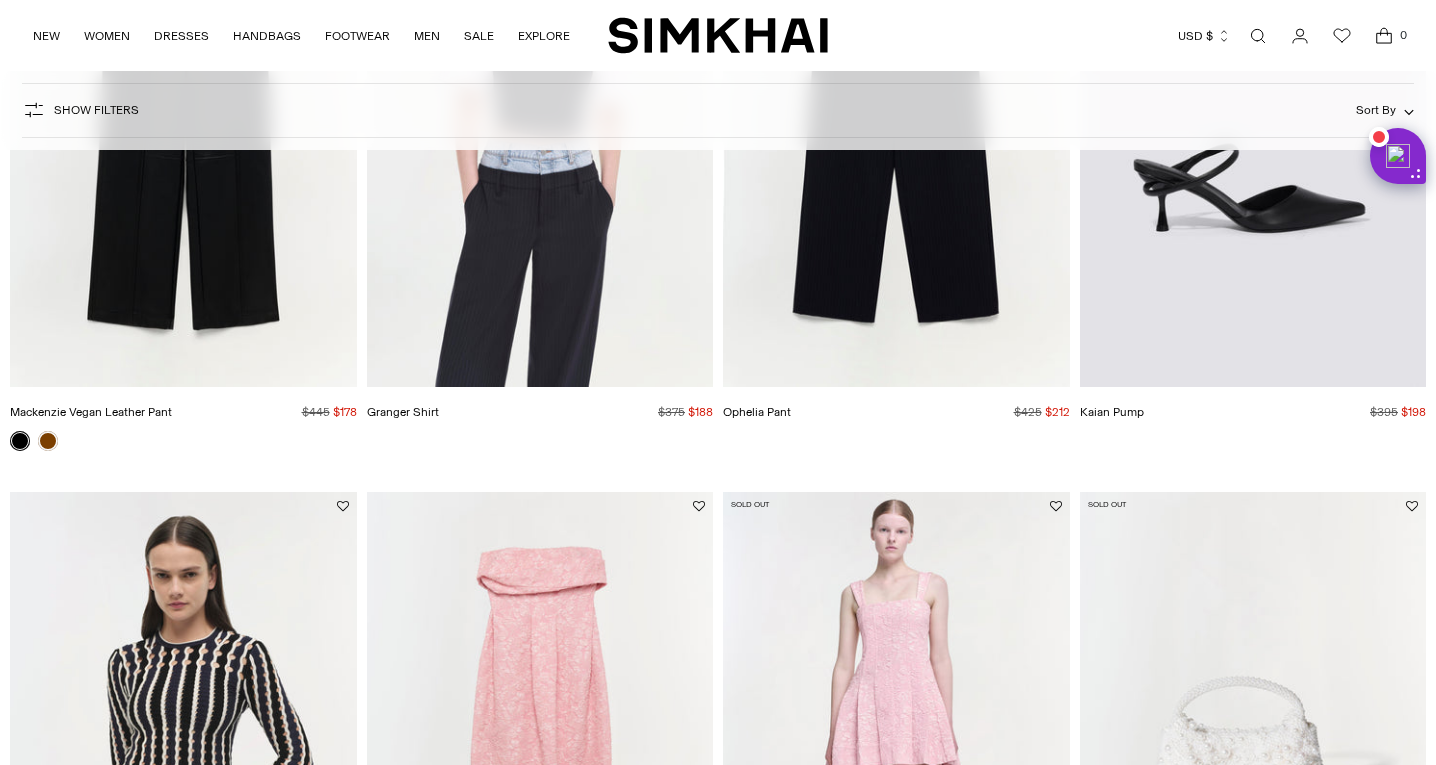 scroll, scrollTop: 0, scrollLeft: 0, axis: both 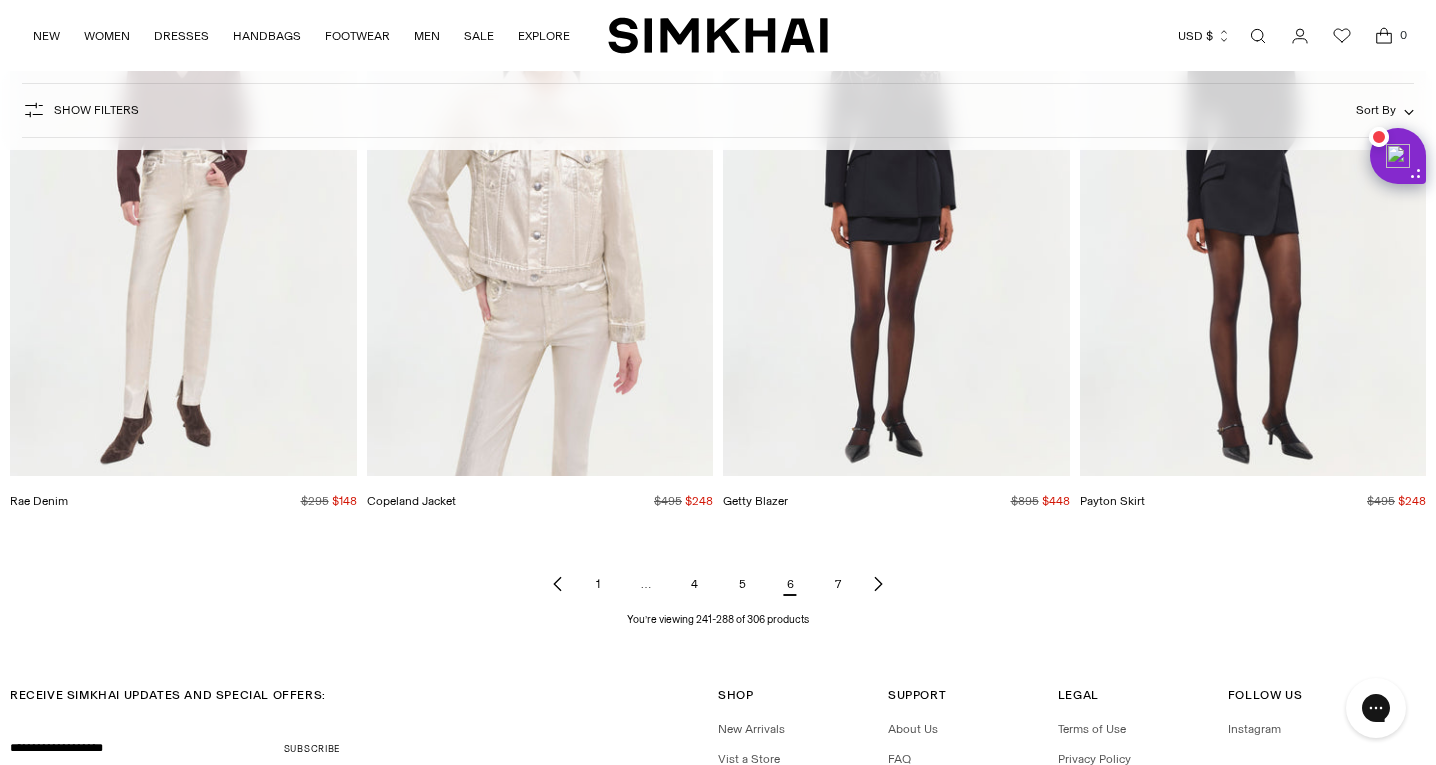 click on "7" at bounding box center [838, 584] 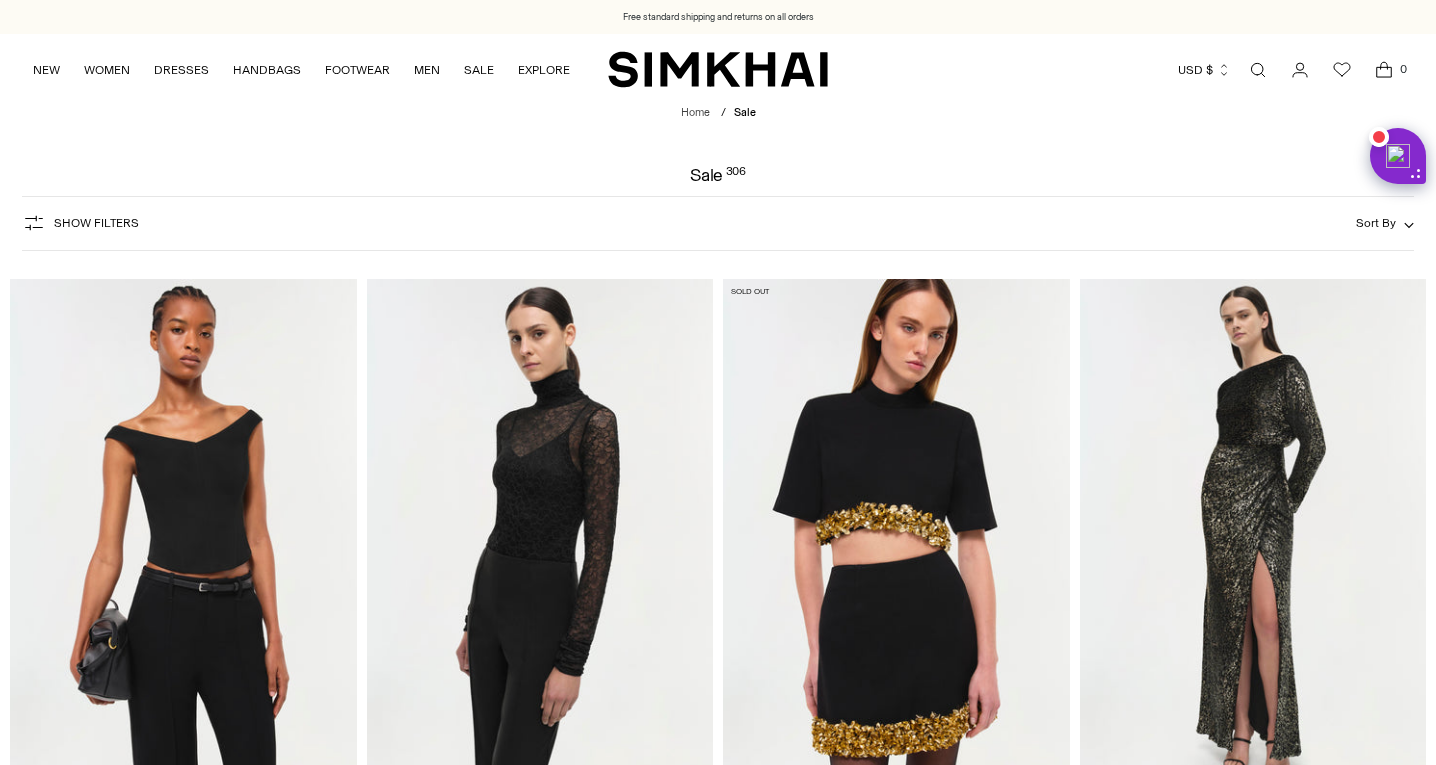 scroll, scrollTop: 9, scrollLeft: 0, axis: vertical 